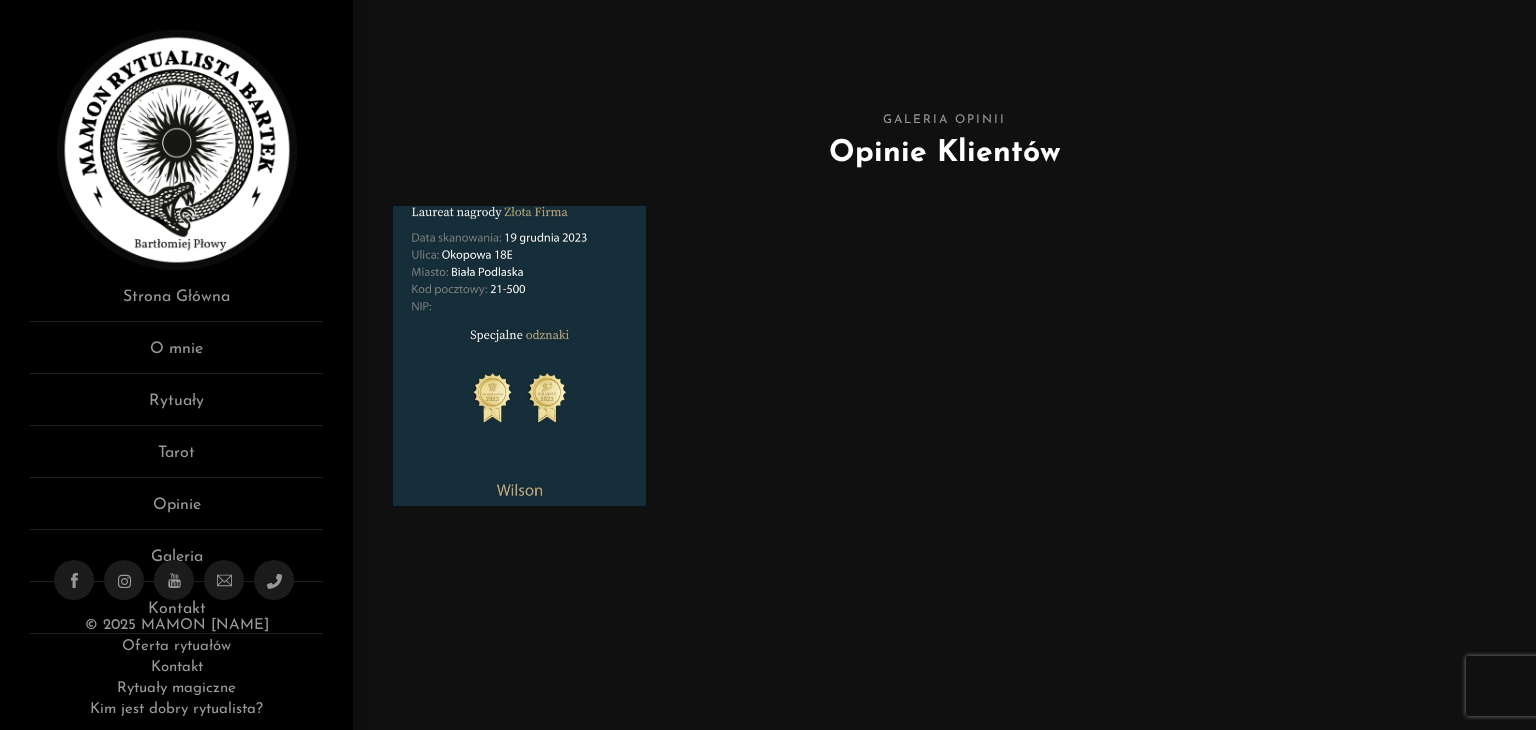 scroll, scrollTop: 0, scrollLeft: 0, axis: both 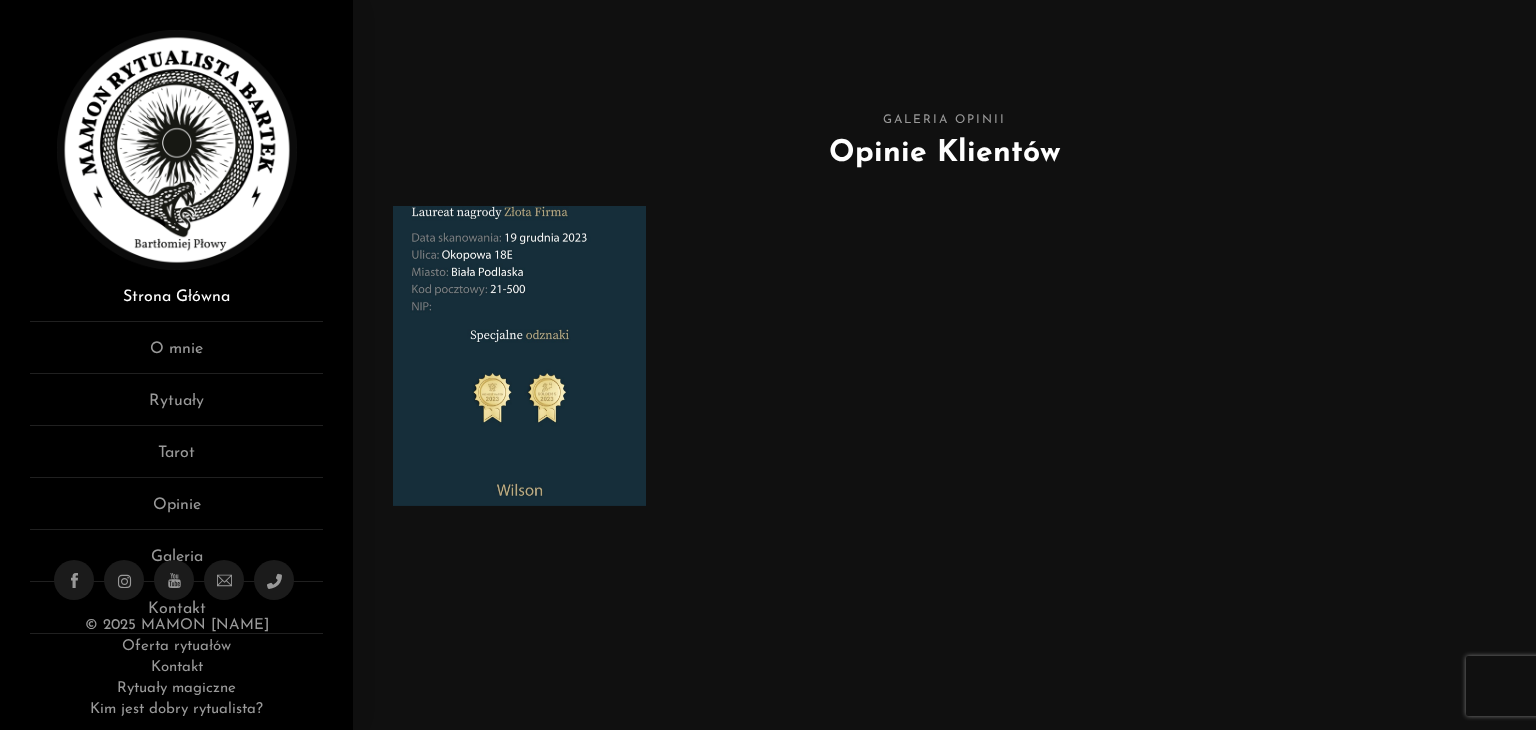 click on "Strona Główna" at bounding box center (176, 303) 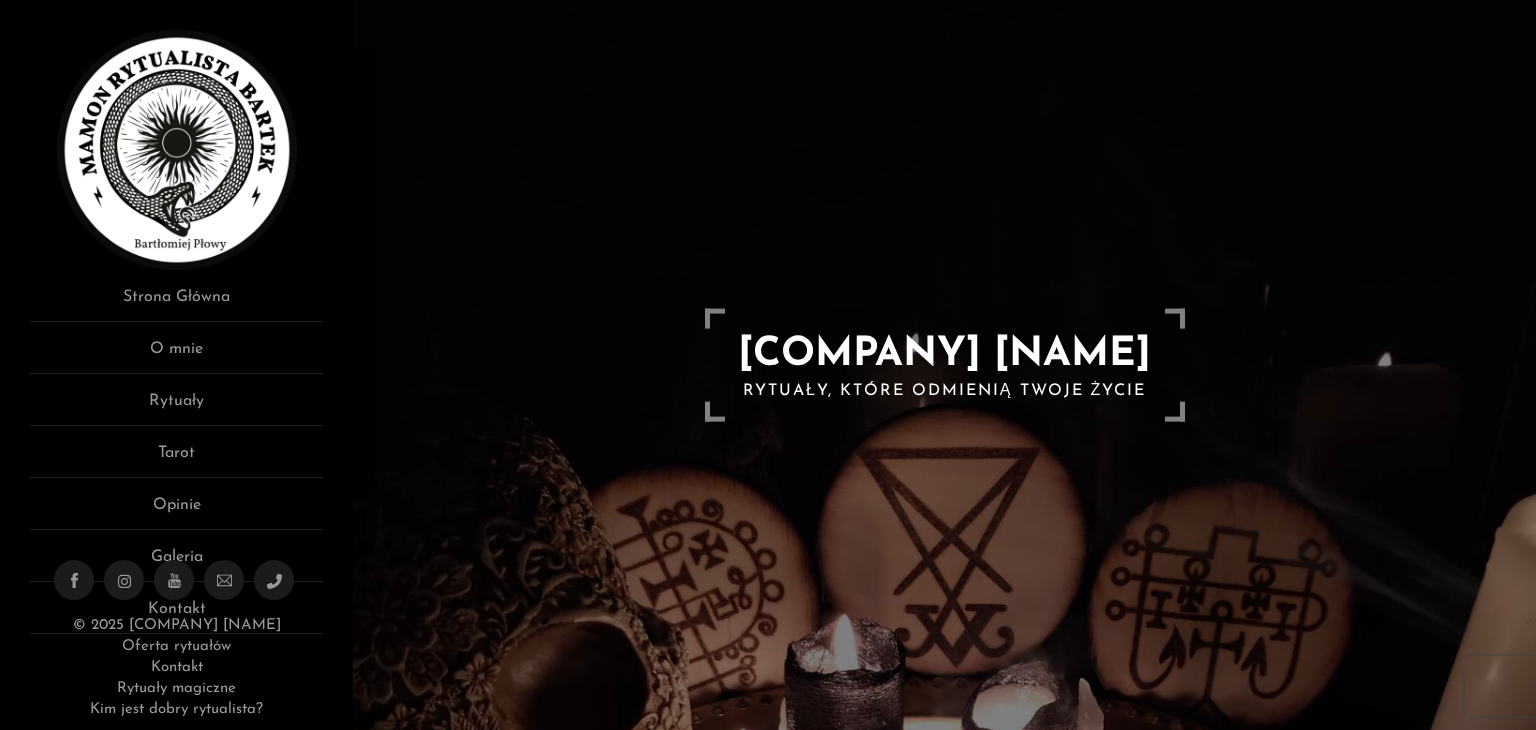 scroll, scrollTop: 0, scrollLeft: 0, axis: both 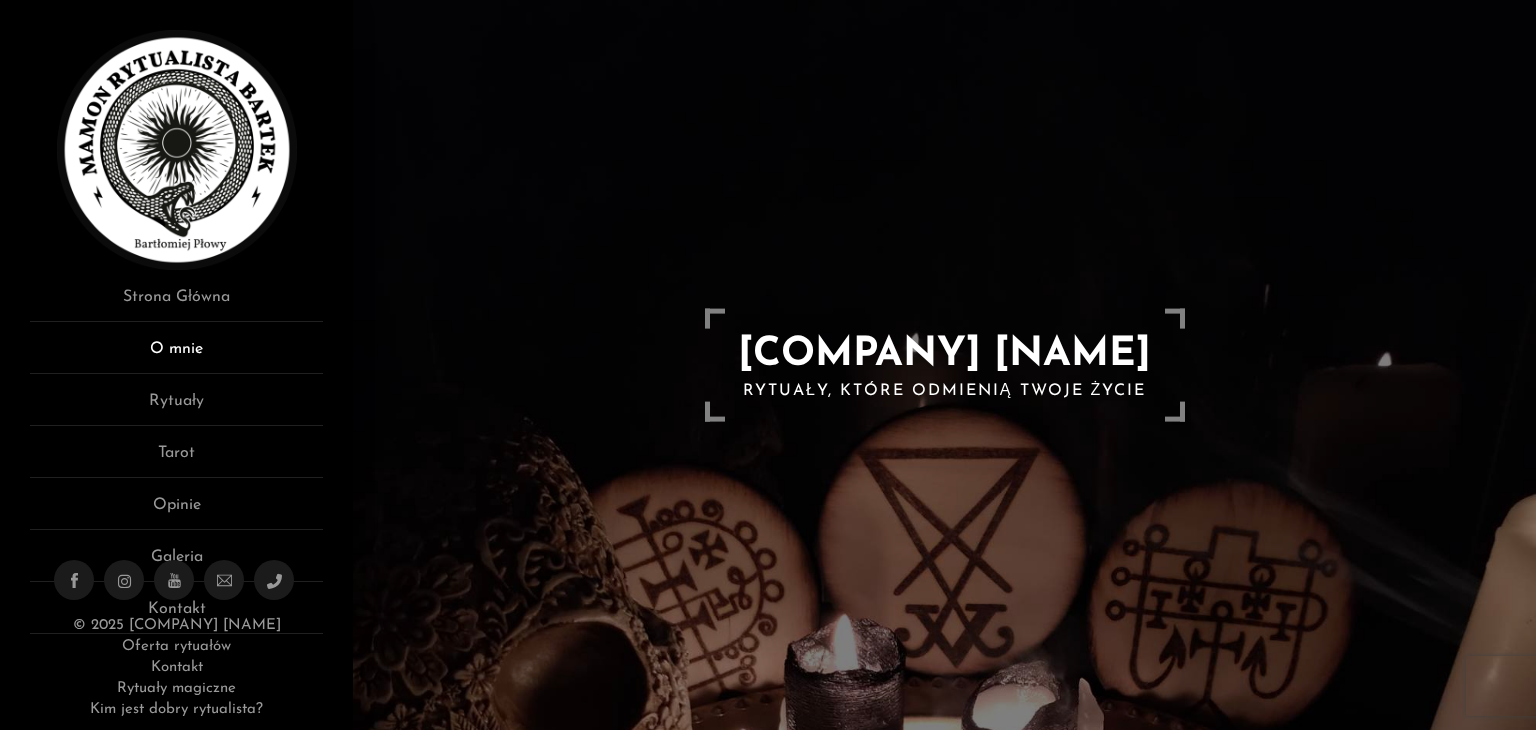 click on "O mnie" at bounding box center [176, 355] 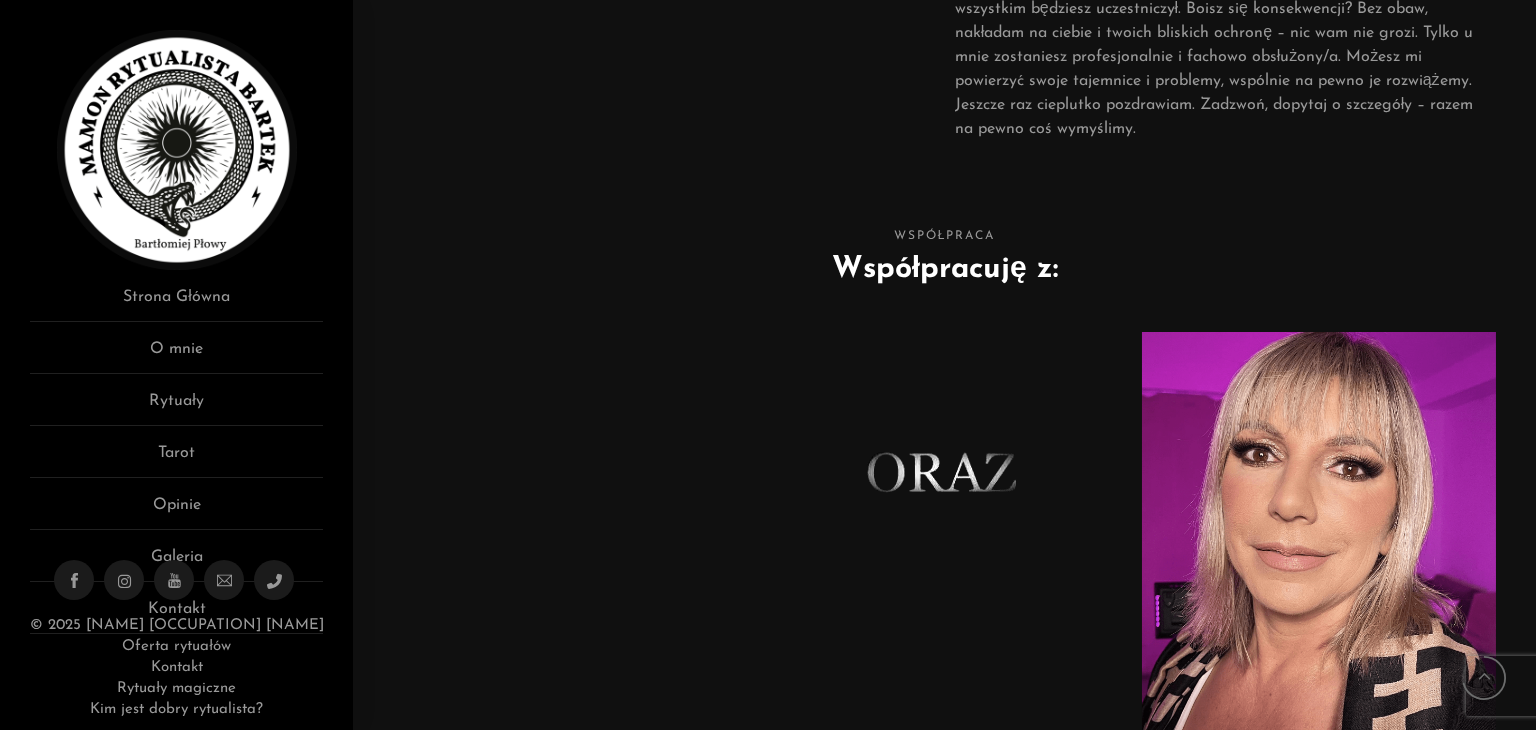 scroll, scrollTop: 964, scrollLeft: 0, axis: vertical 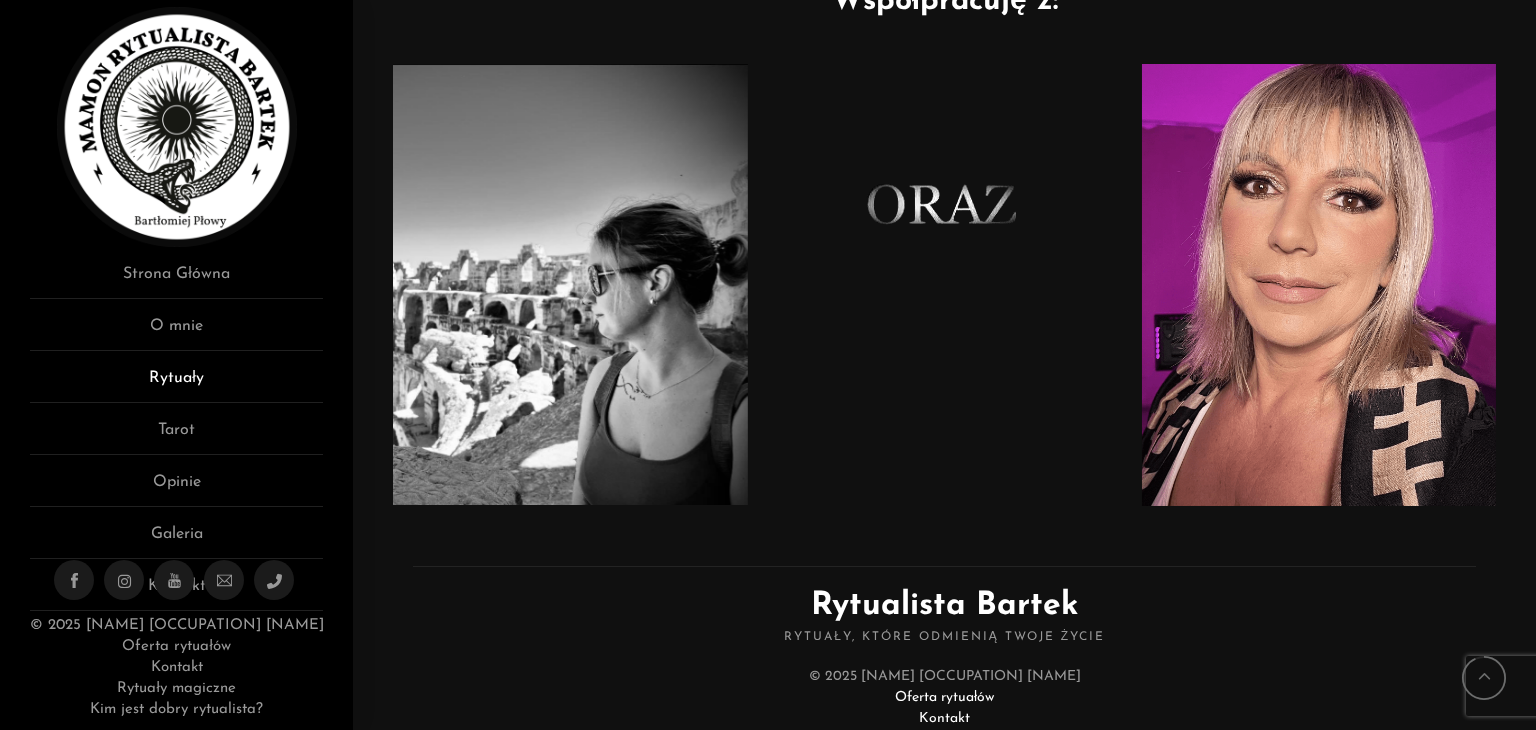 click on "Rytuały" at bounding box center [176, 384] 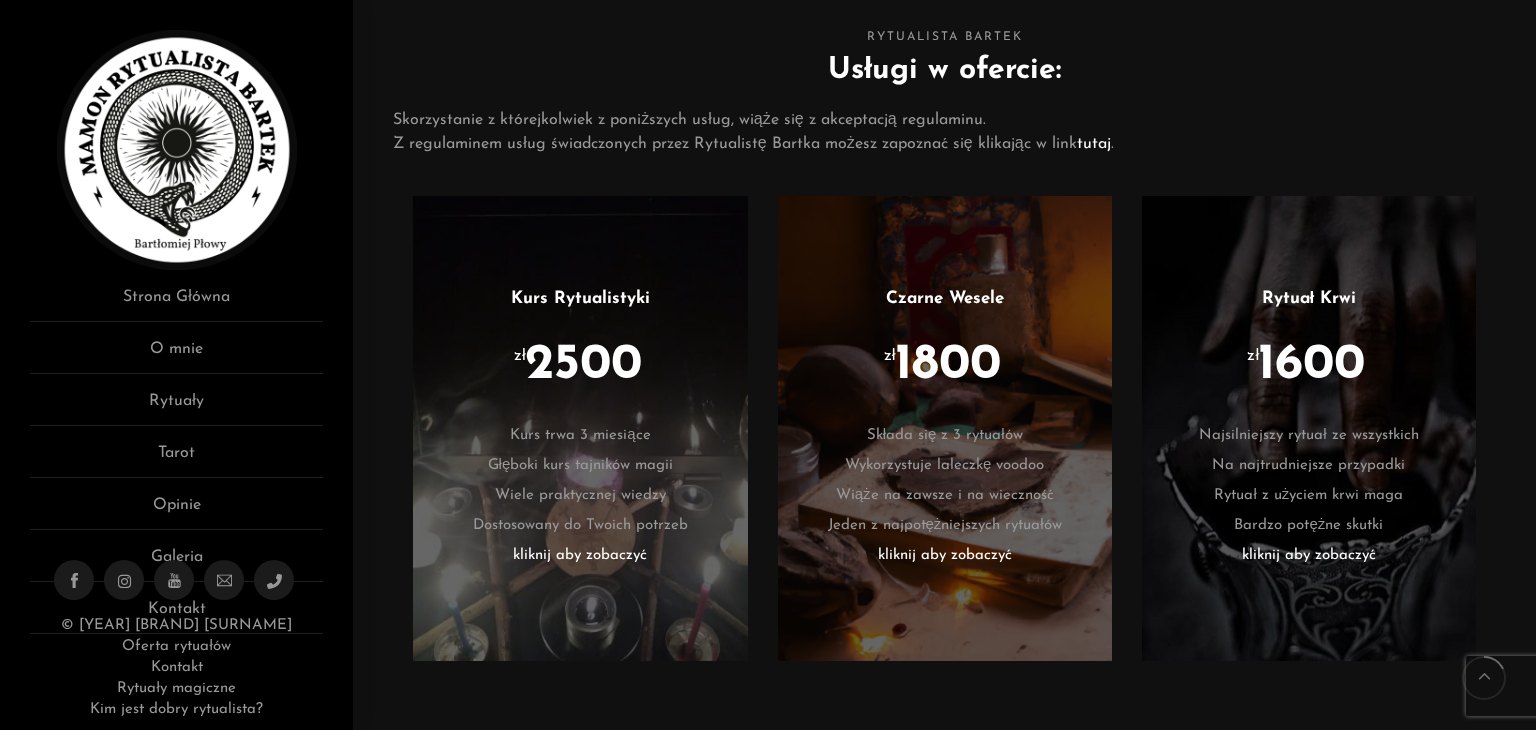 scroll, scrollTop: 1100, scrollLeft: 0, axis: vertical 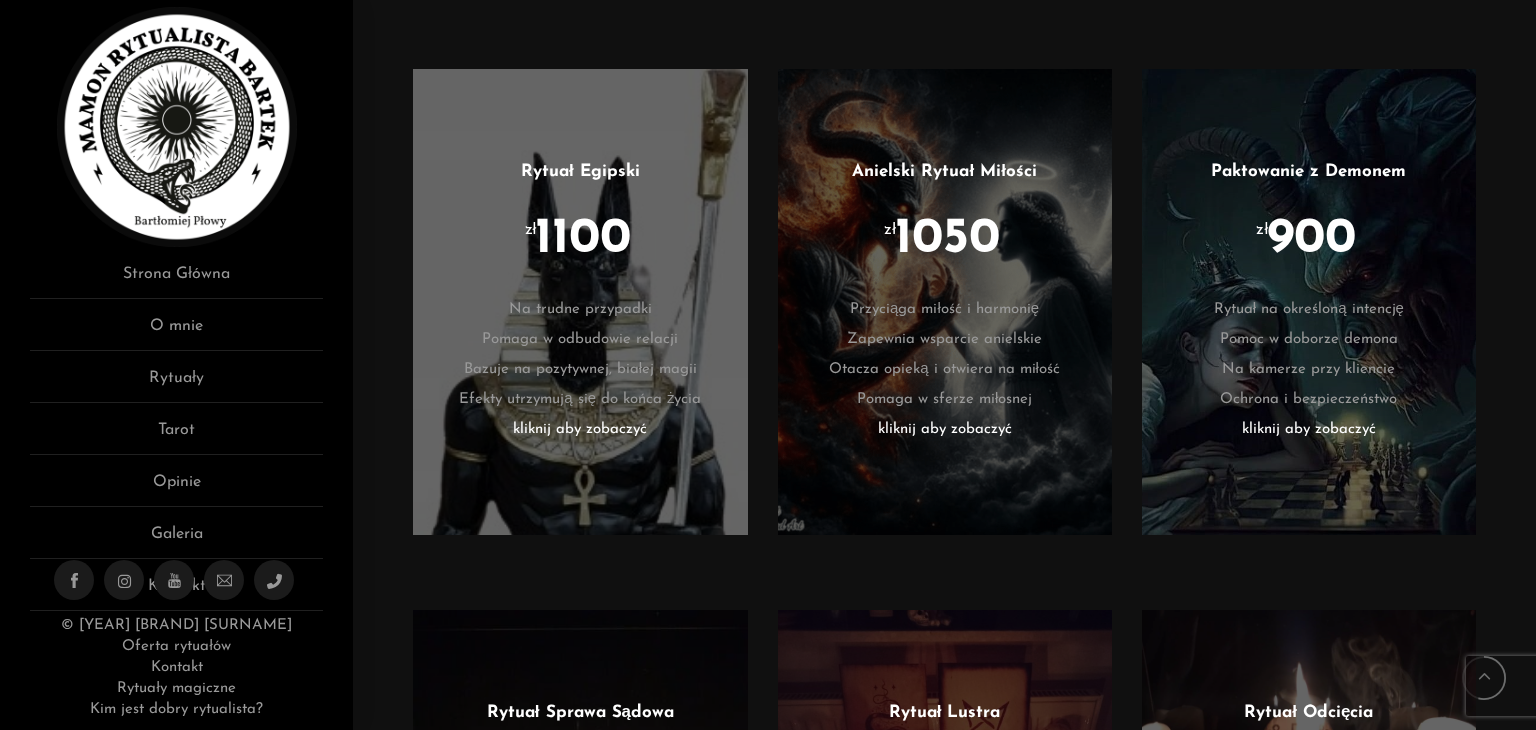 drag, startPoint x: 1316, startPoint y: 426, endPoint x: 1306, endPoint y: 421, distance: 11.18034 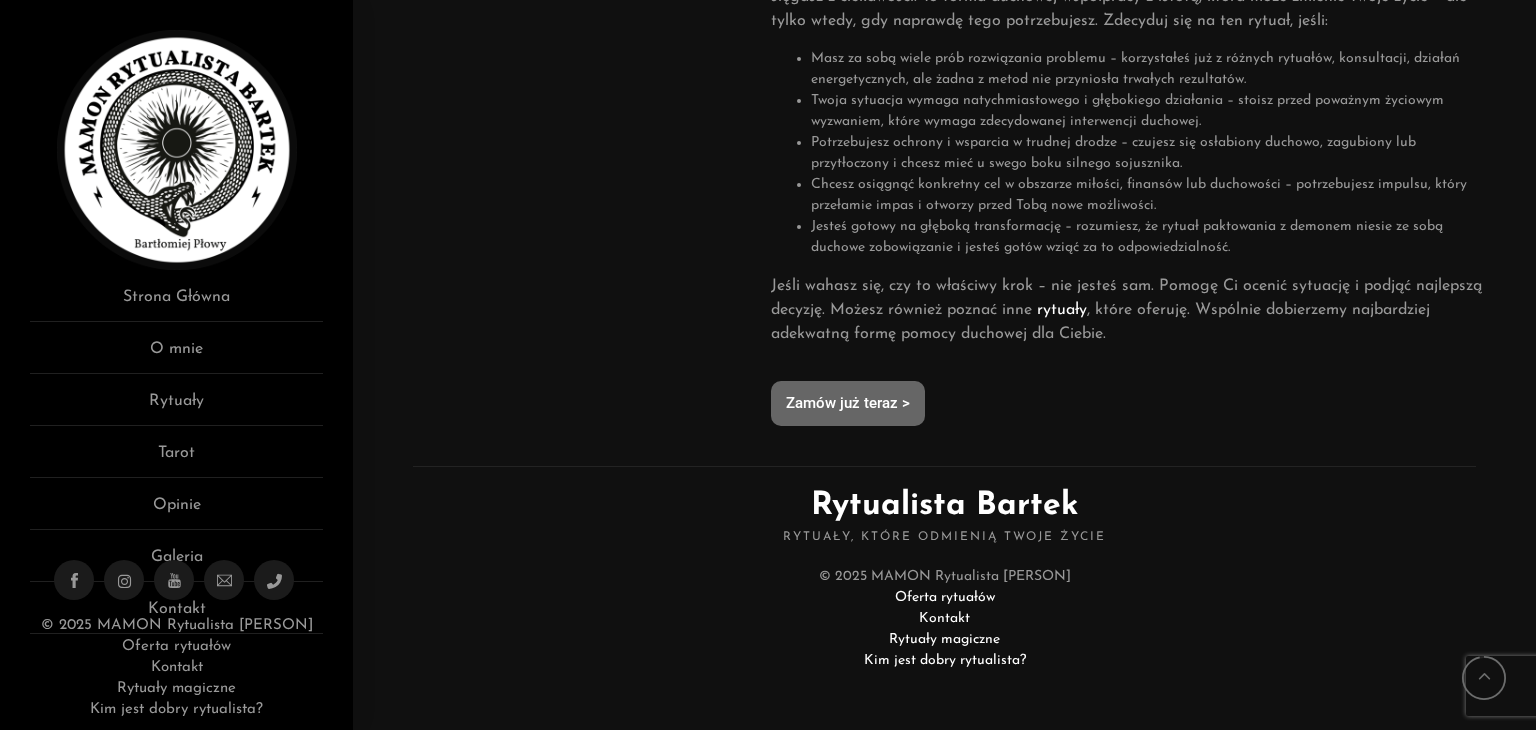 scroll, scrollTop: 1196, scrollLeft: 0, axis: vertical 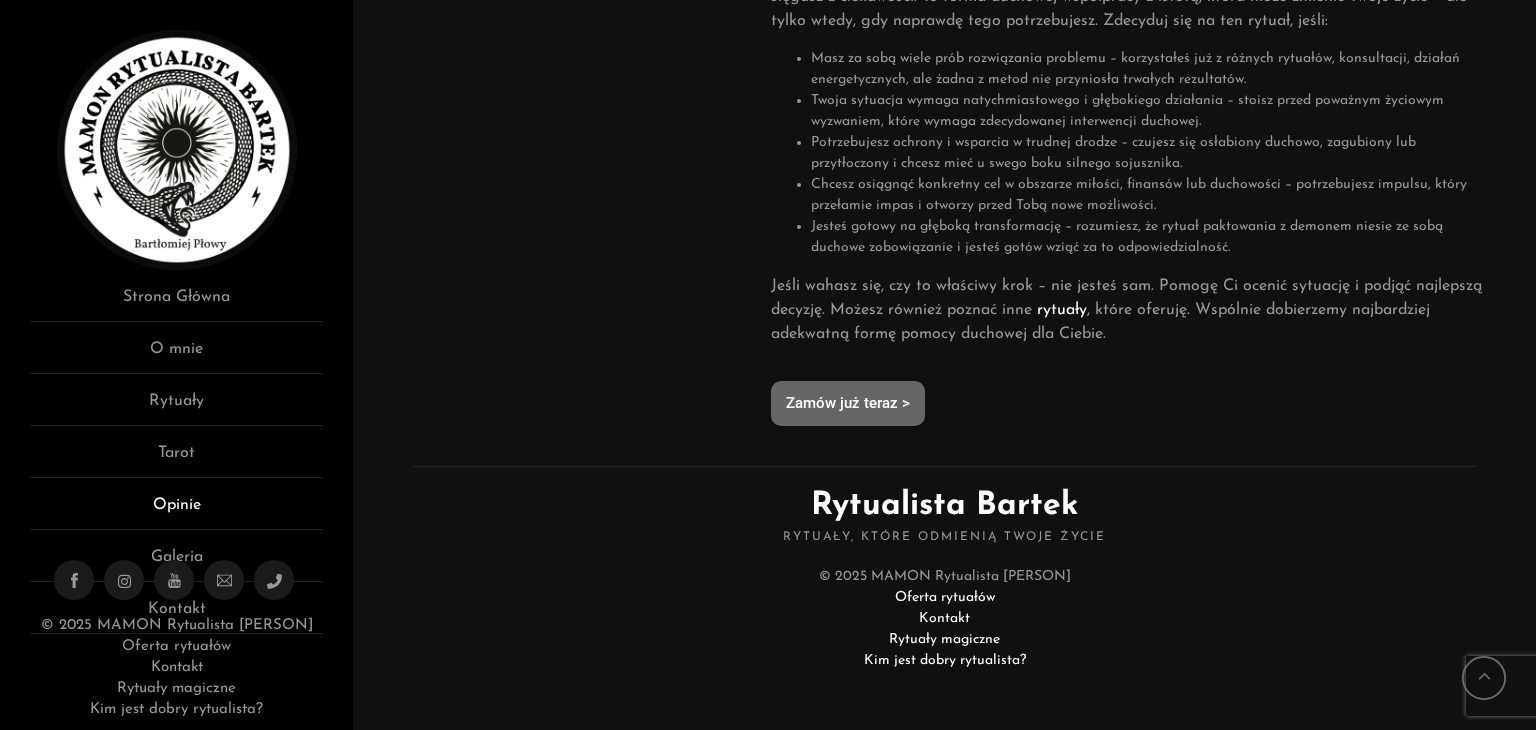 click on "Opinie" at bounding box center [176, 511] 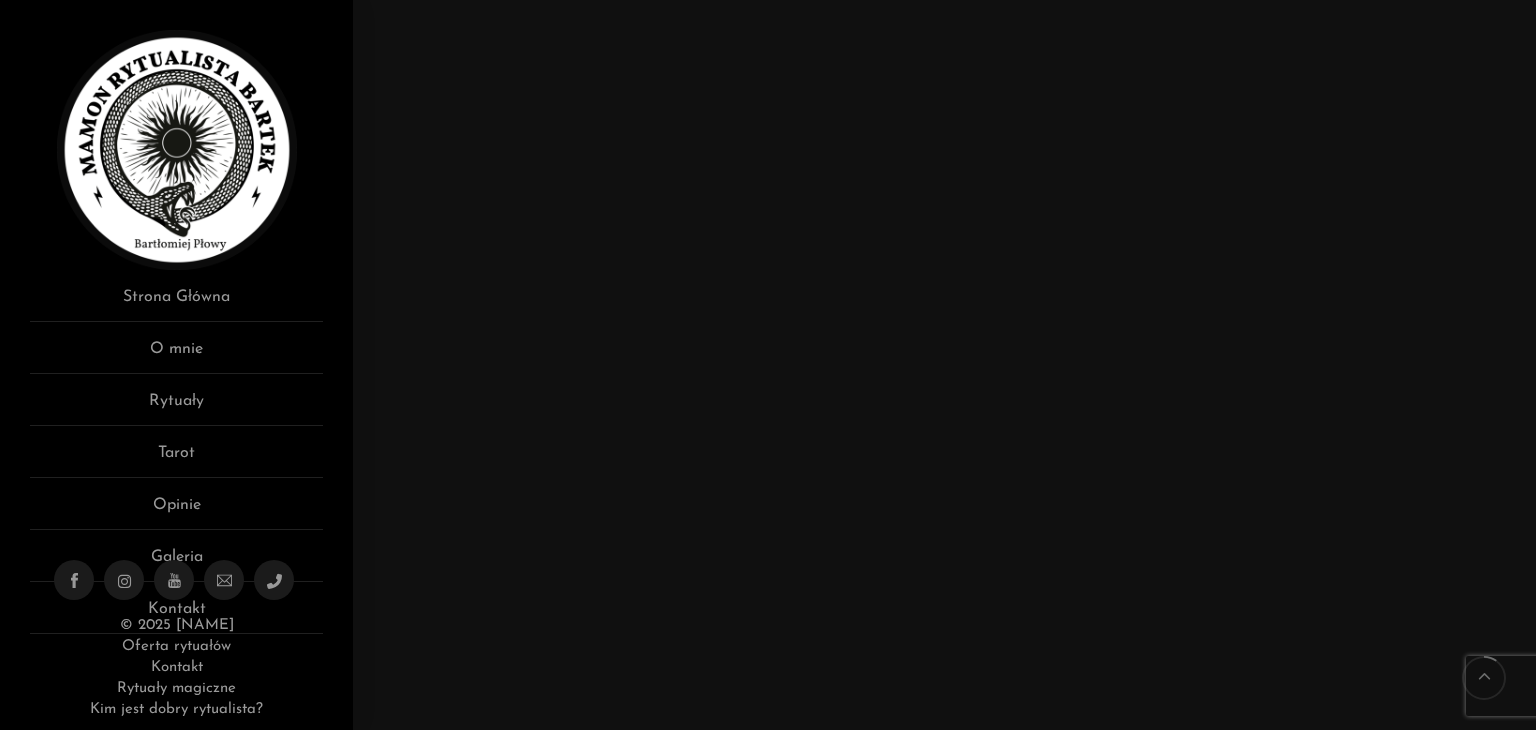 scroll, scrollTop: 1400, scrollLeft: 0, axis: vertical 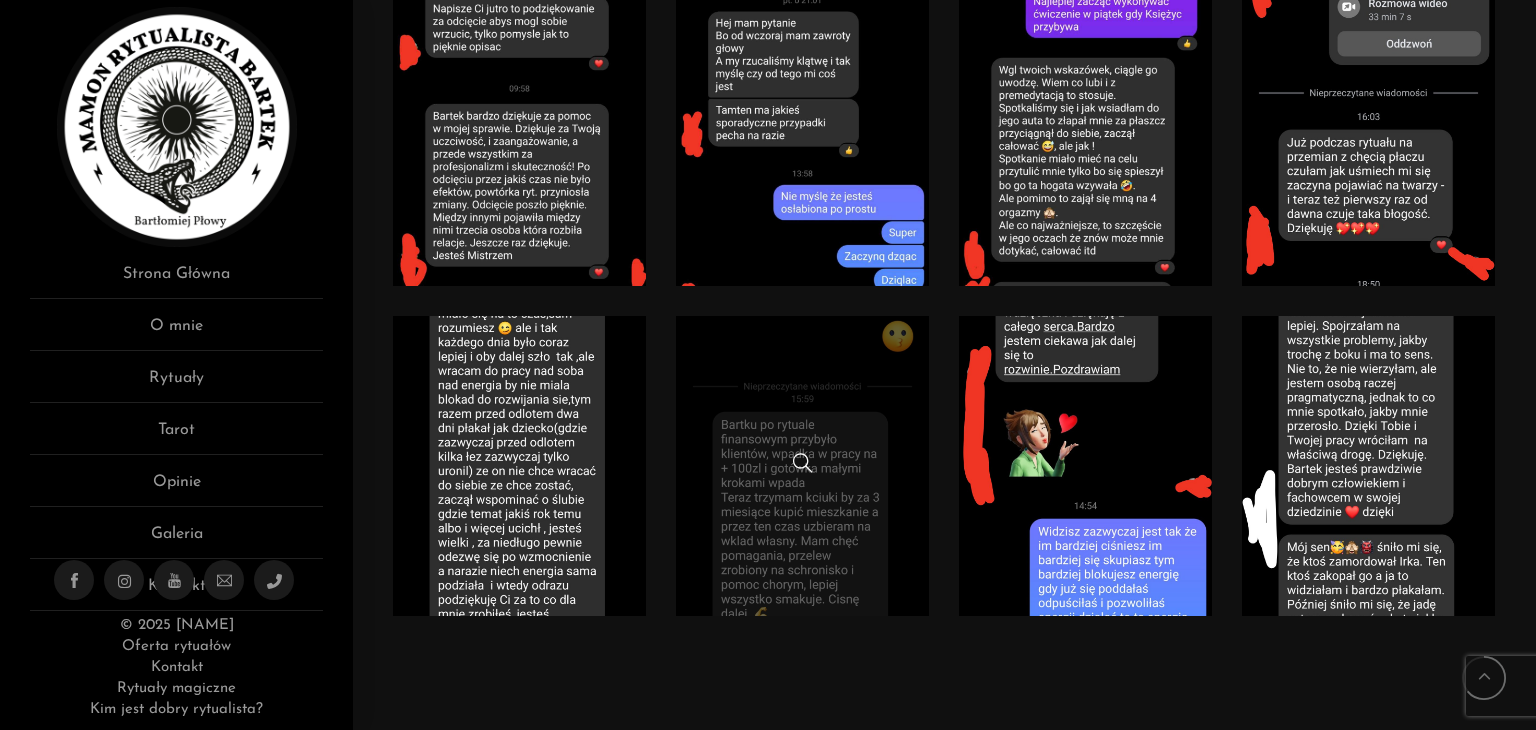 click at bounding box center (802, 466) 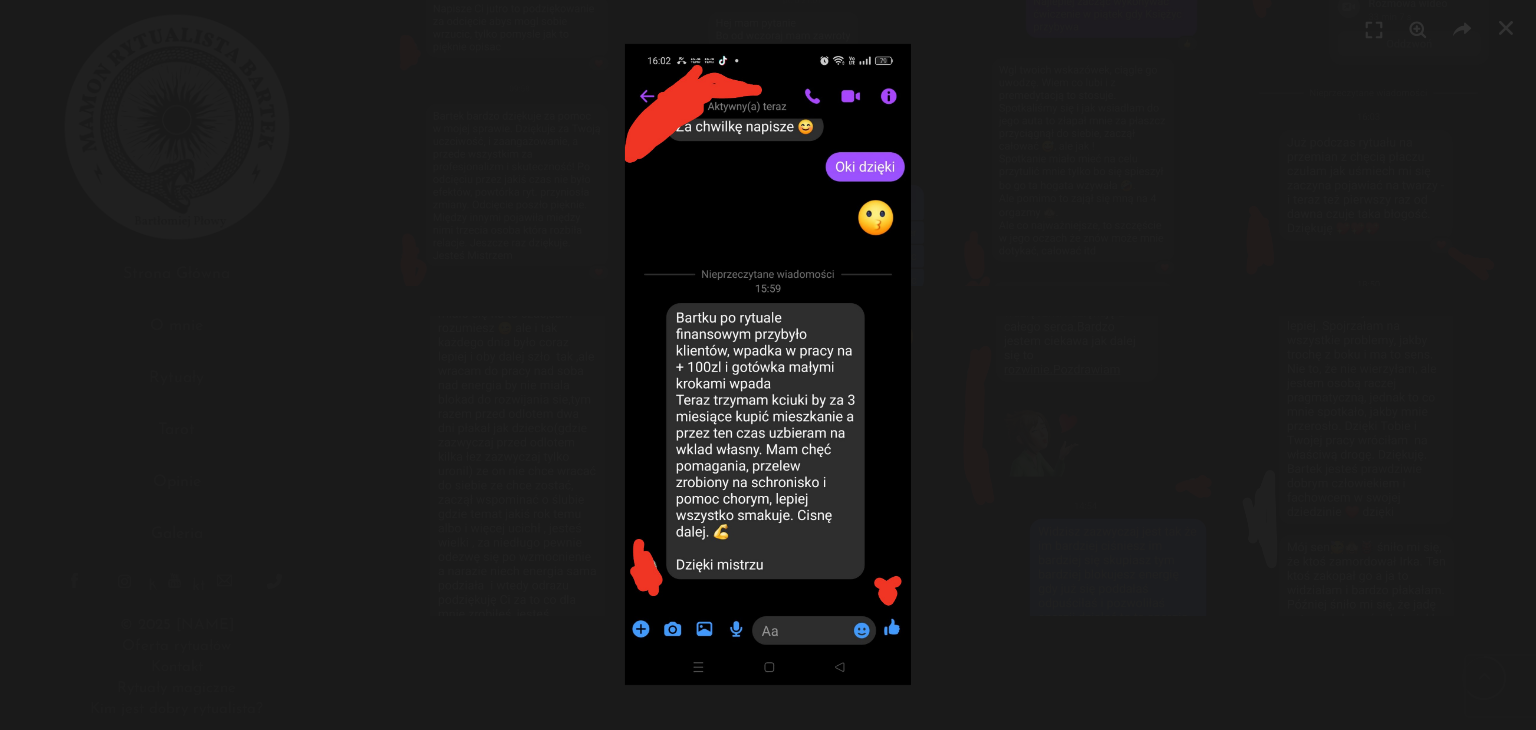 click at bounding box center (768, 365) 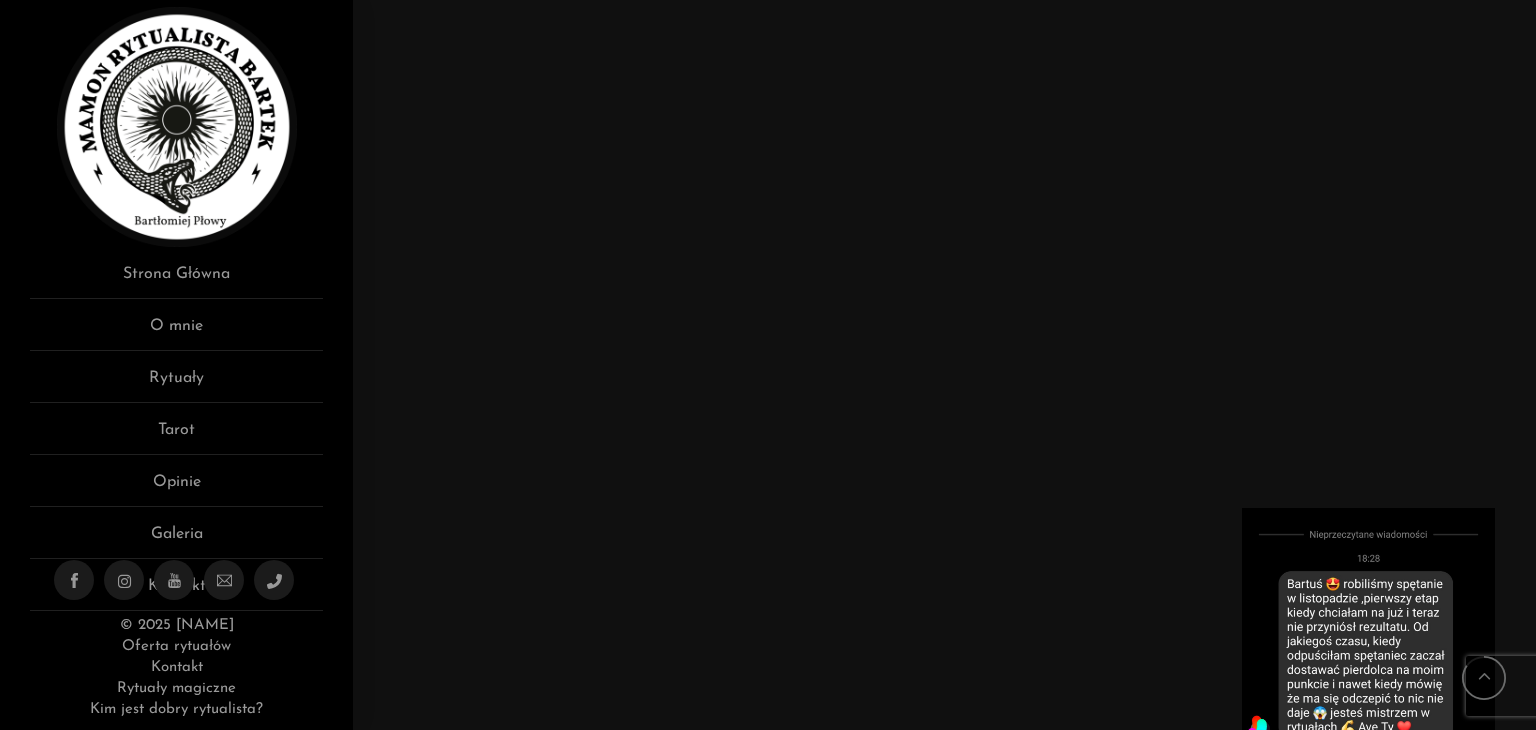 scroll, scrollTop: 11700, scrollLeft: 0, axis: vertical 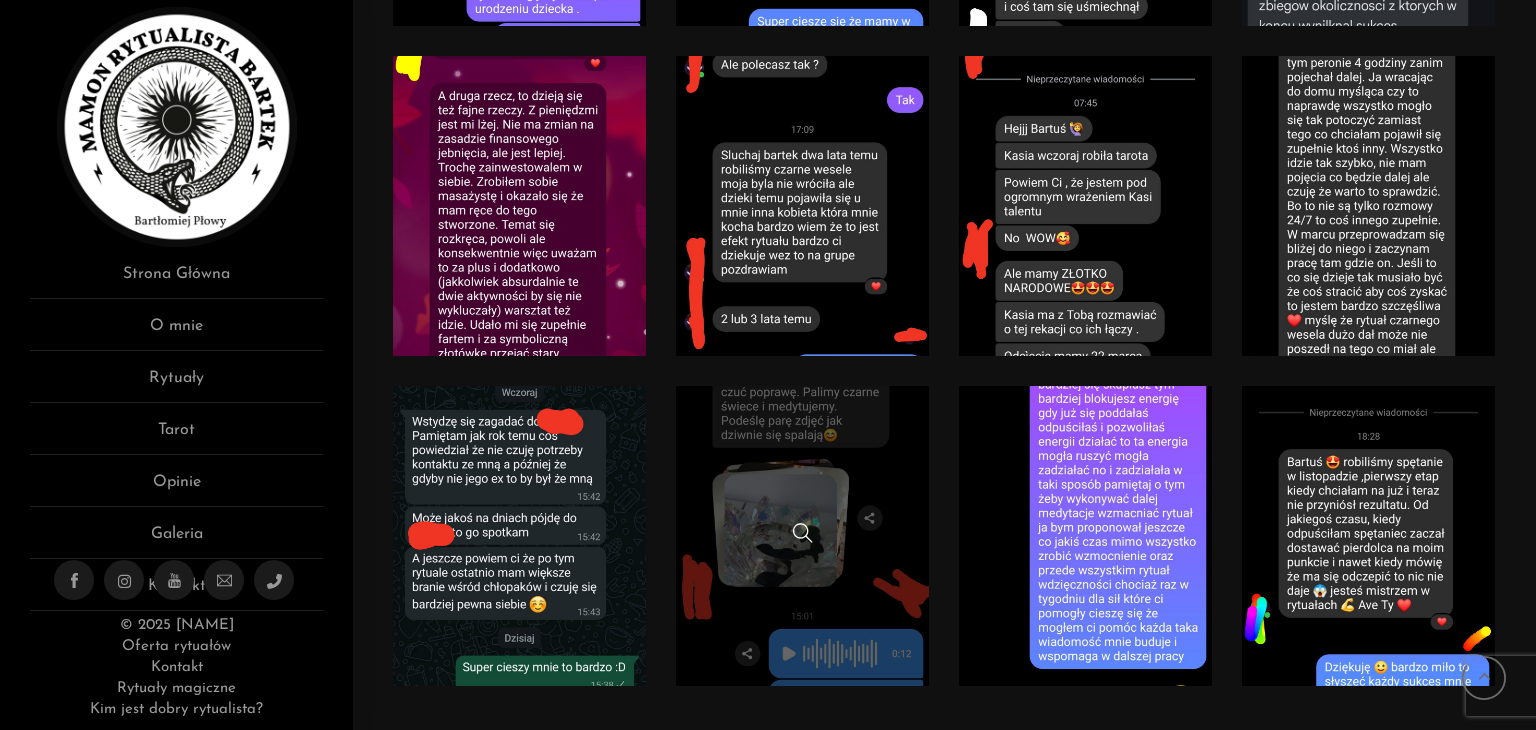 click at bounding box center (802, 536) 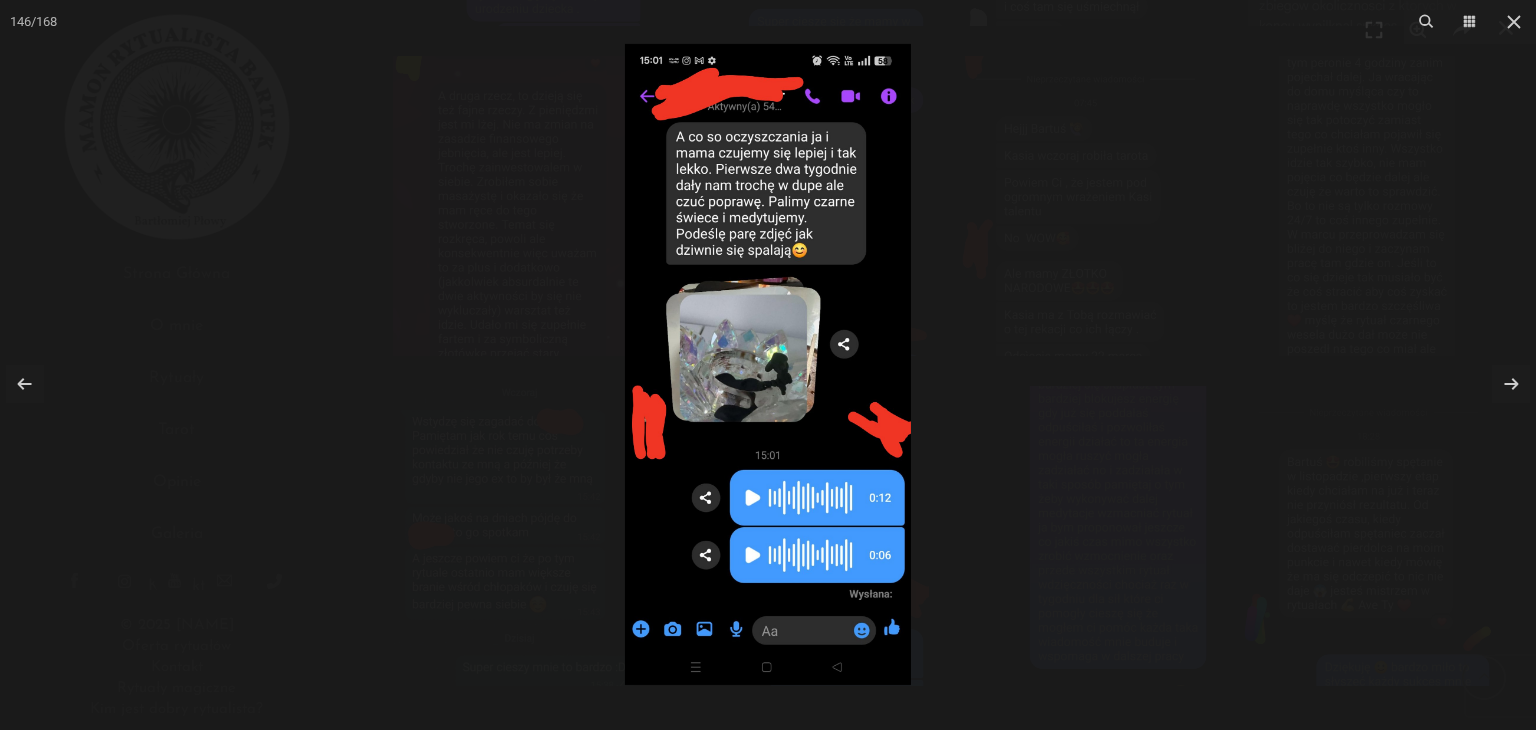 click at bounding box center [768, 364] 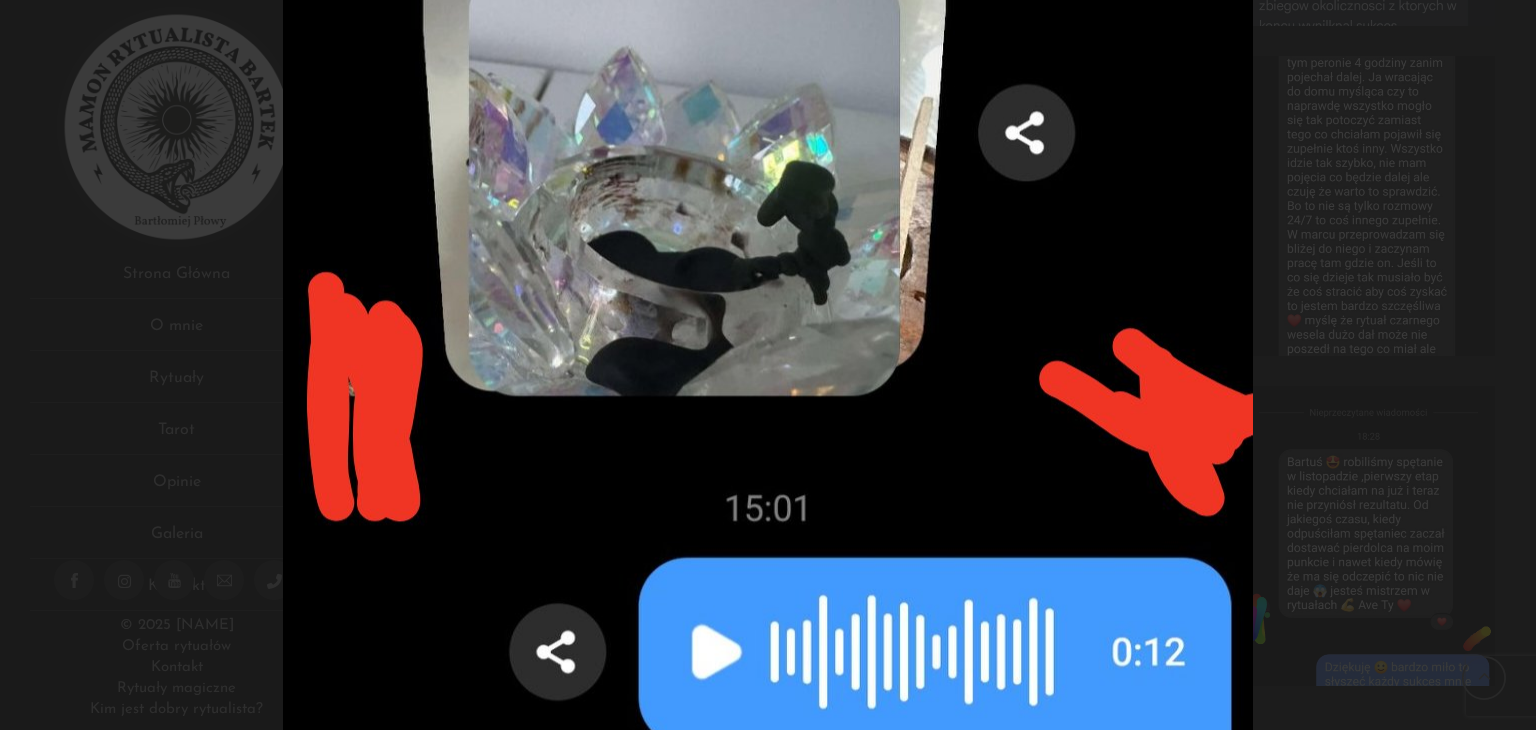 click at bounding box center [768, 201] 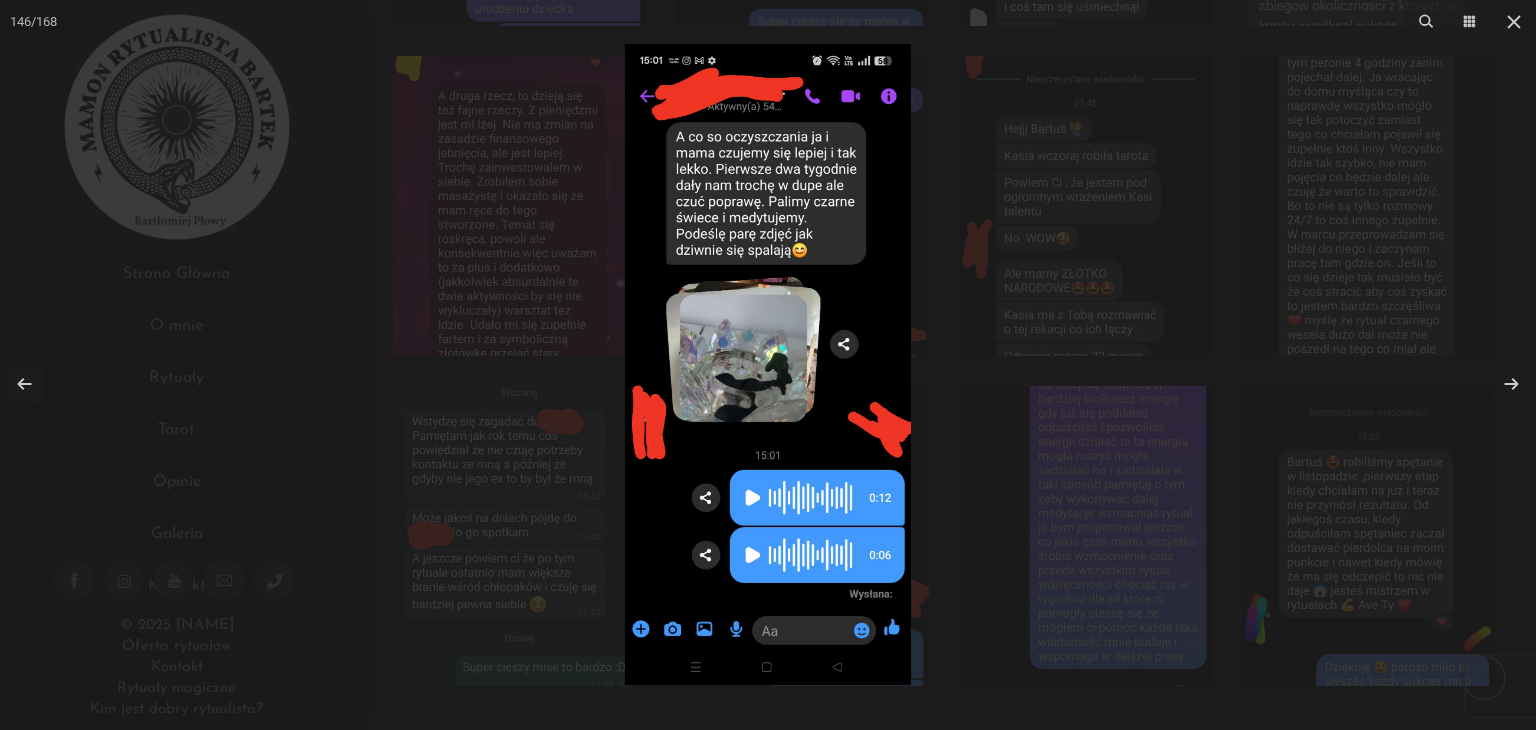 click at bounding box center [768, 365] 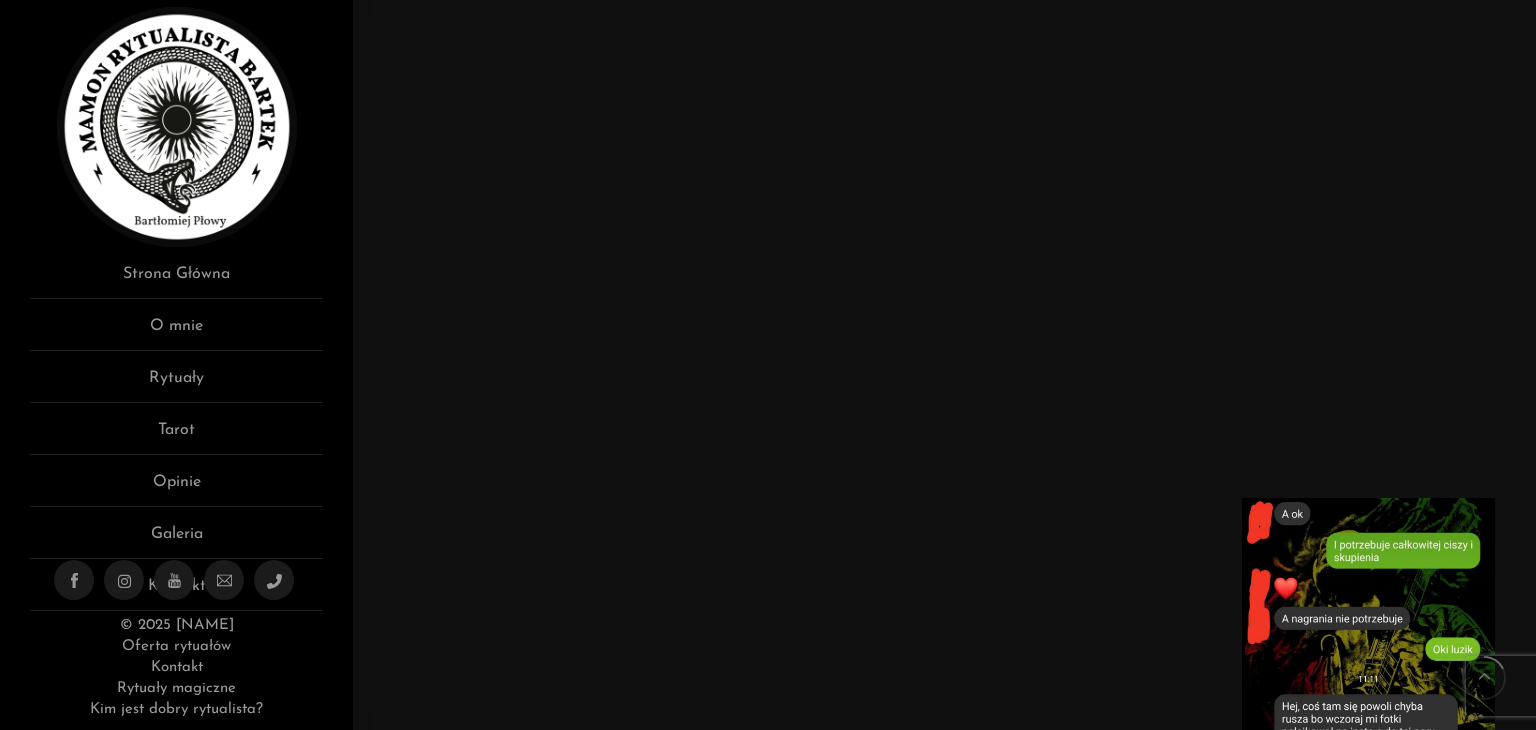 scroll, scrollTop: 2700, scrollLeft: 0, axis: vertical 